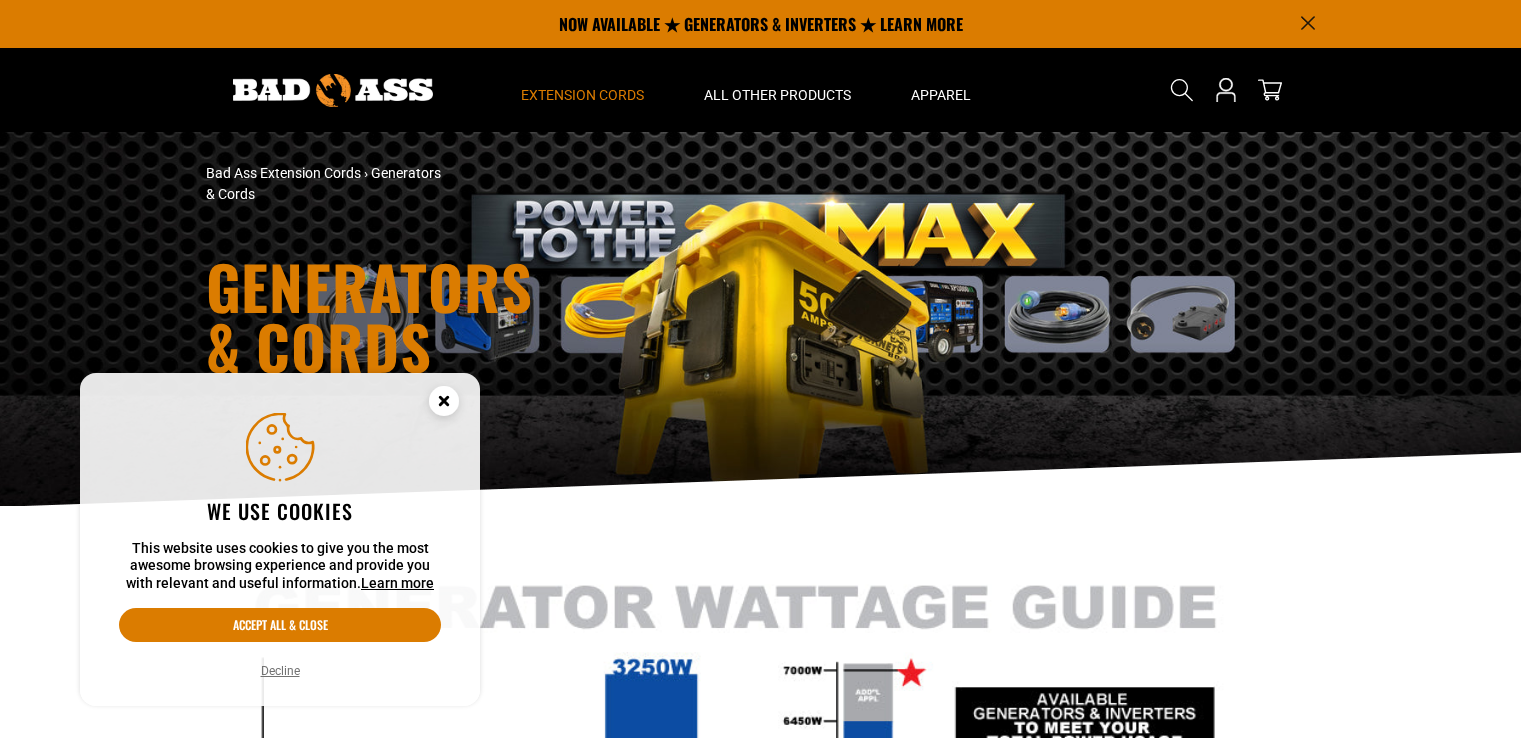 scroll, scrollTop: 0, scrollLeft: 0, axis: both 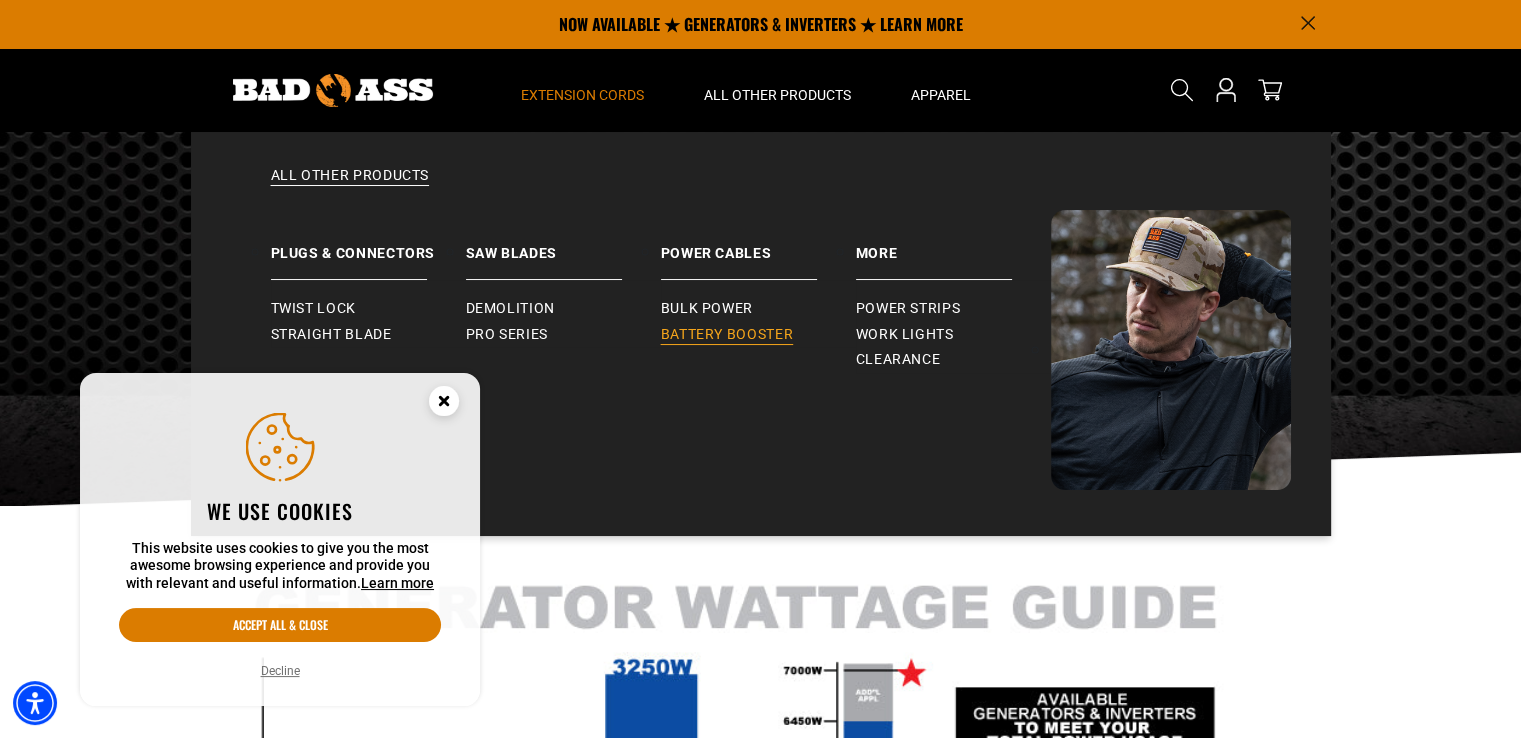 click on "Battery Booster" at bounding box center (727, 335) 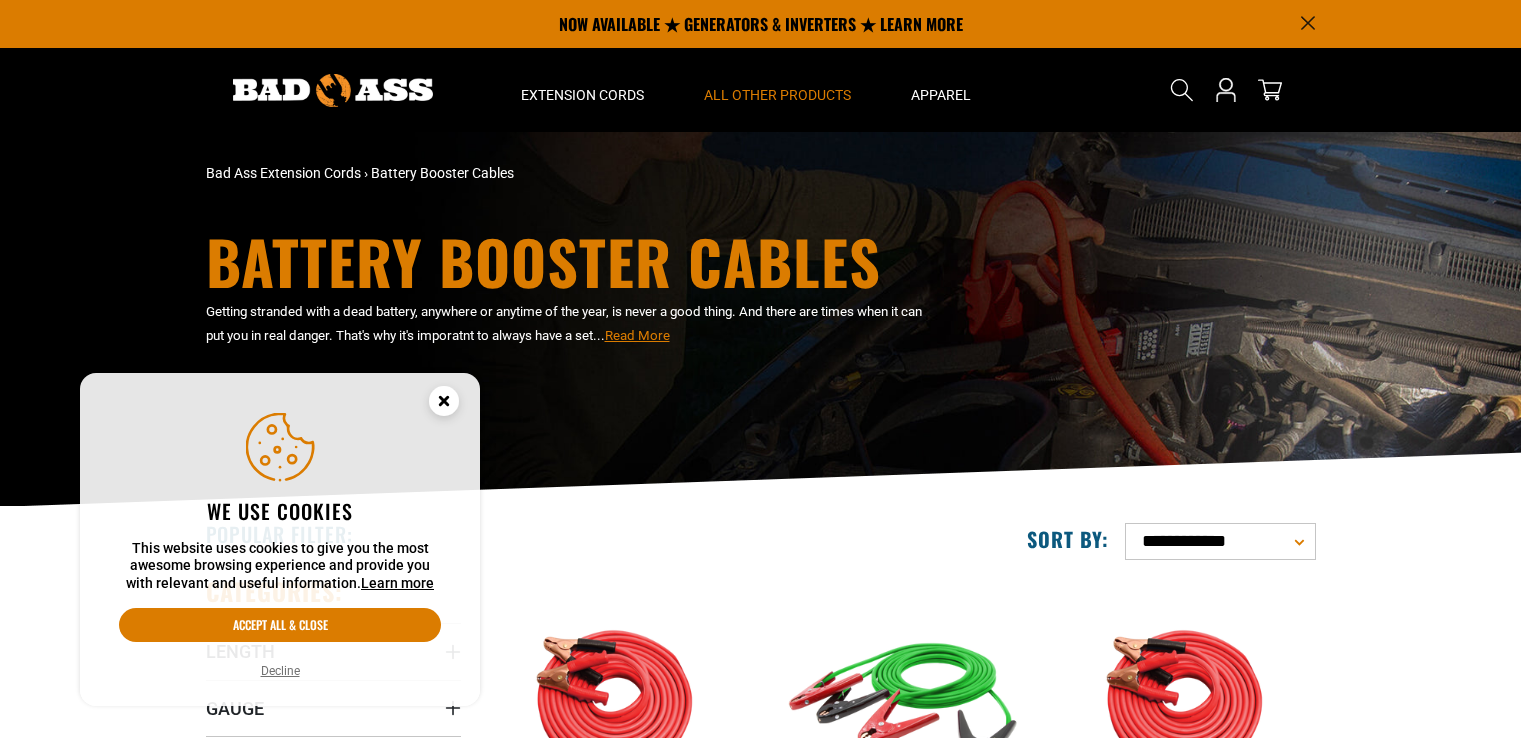 scroll, scrollTop: 0, scrollLeft: 0, axis: both 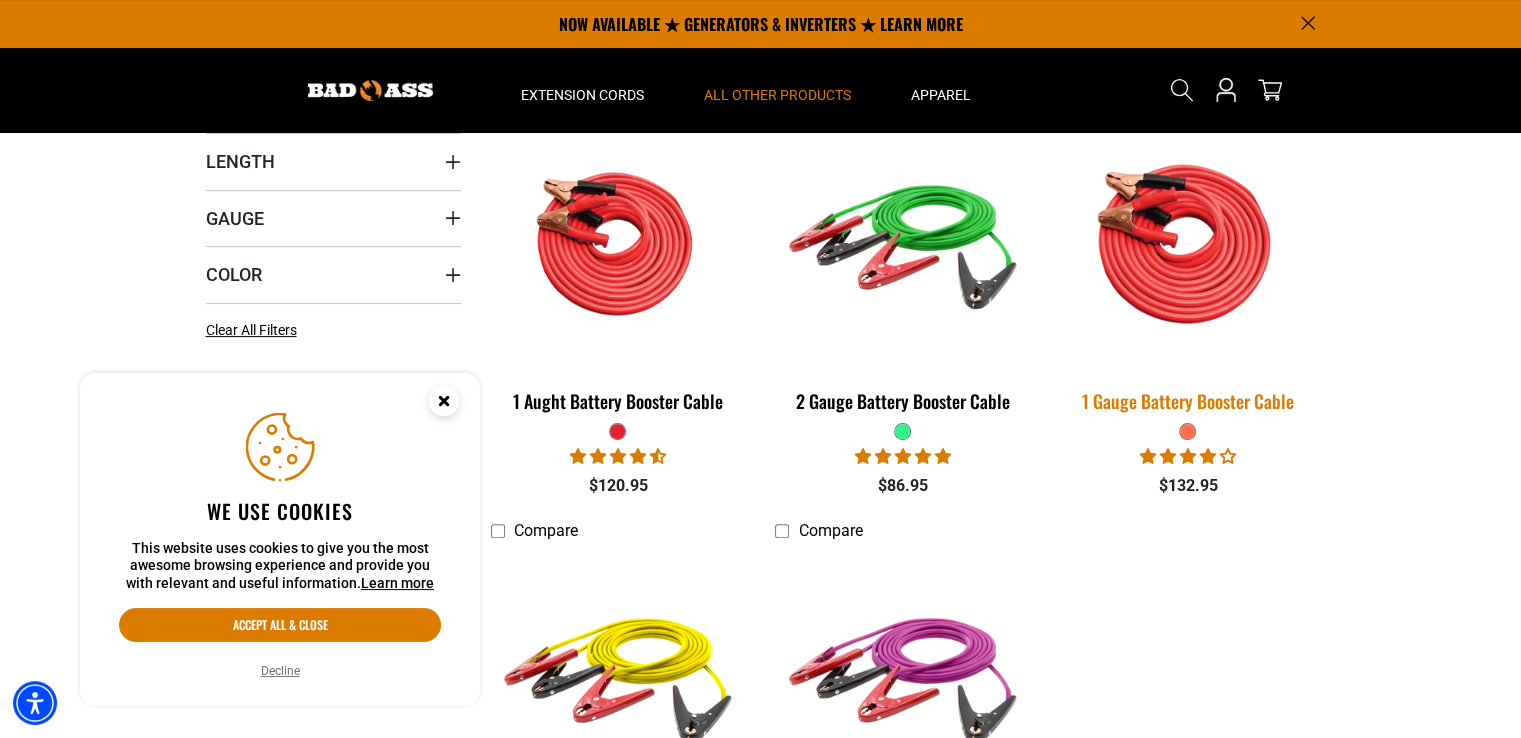 click on "1 Gauge Battery Booster Cable" at bounding box center [1187, 401] 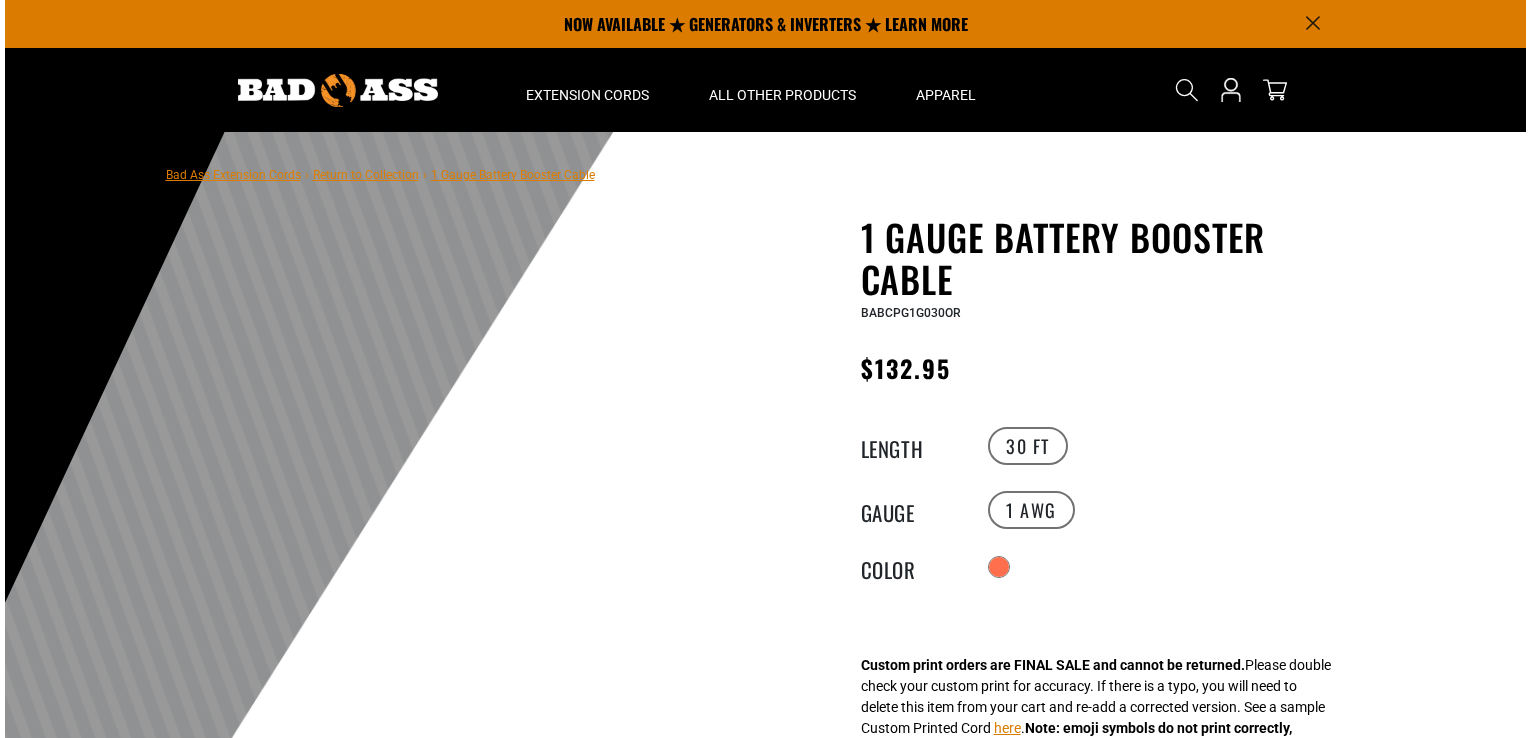 scroll, scrollTop: 0, scrollLeft: 0, axis: both 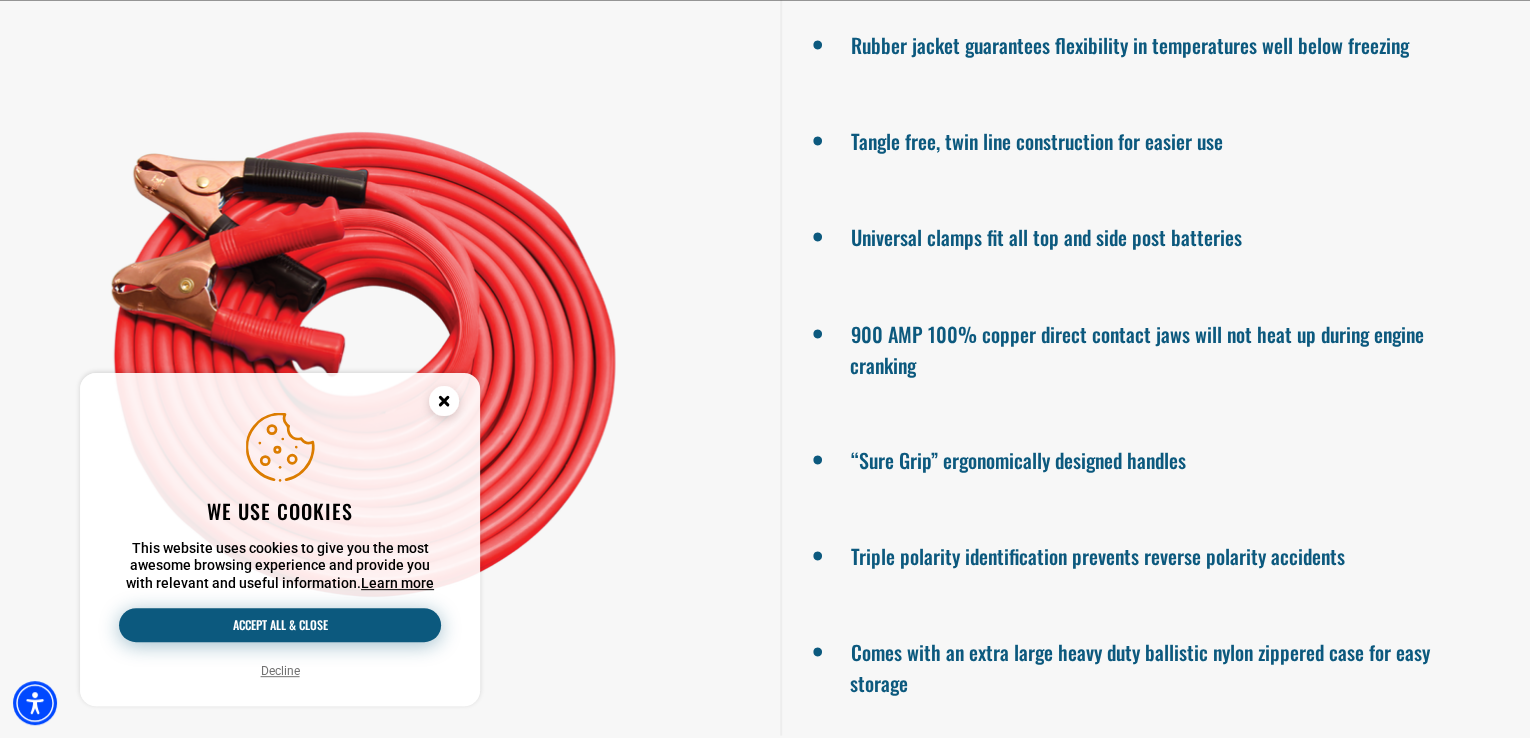 click on "Accept all & close" at bounding box center [280, 625] 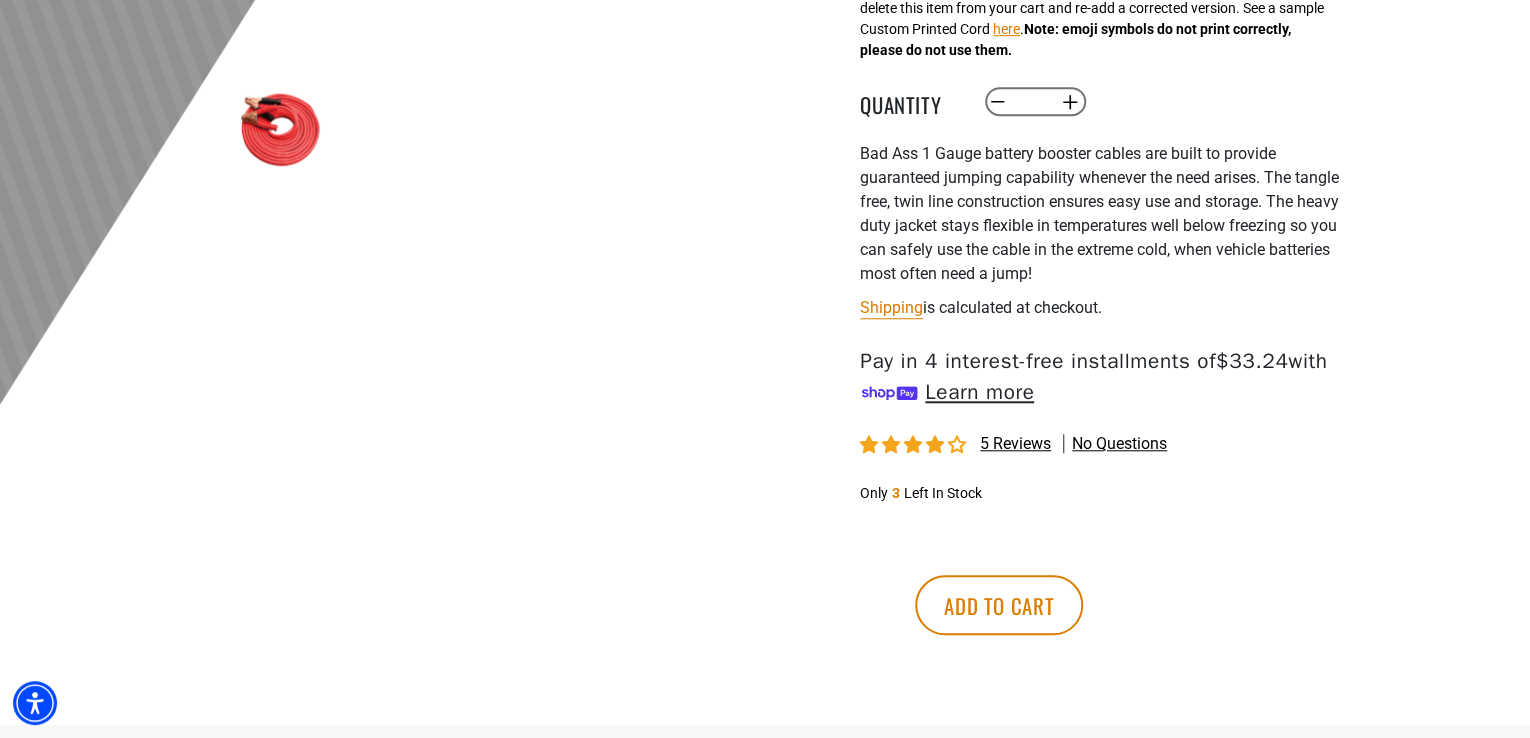 scroll, scrollTop: 704, scrollLeft: 0, axis: vertical 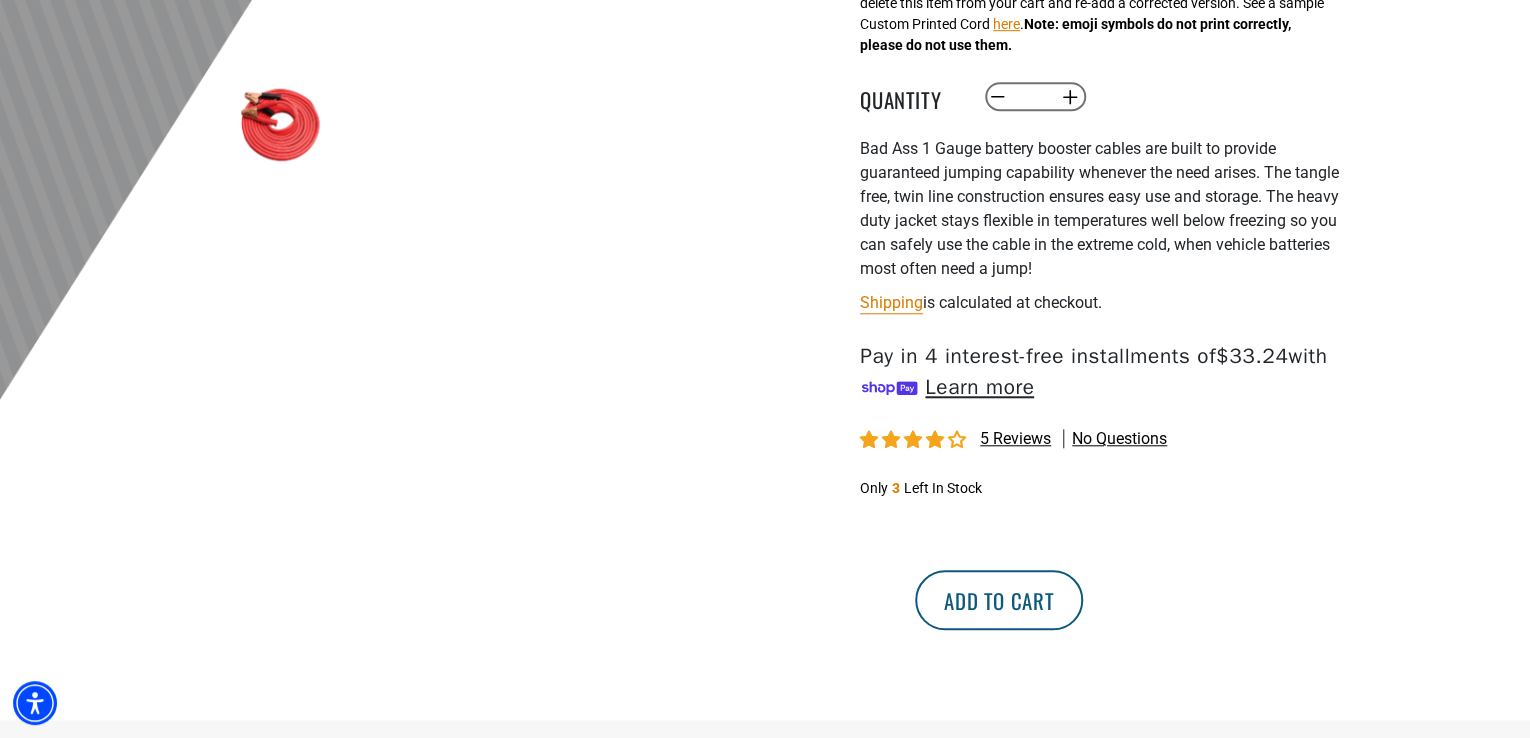 click on "Add to cart" at bounding box center (999, 600) 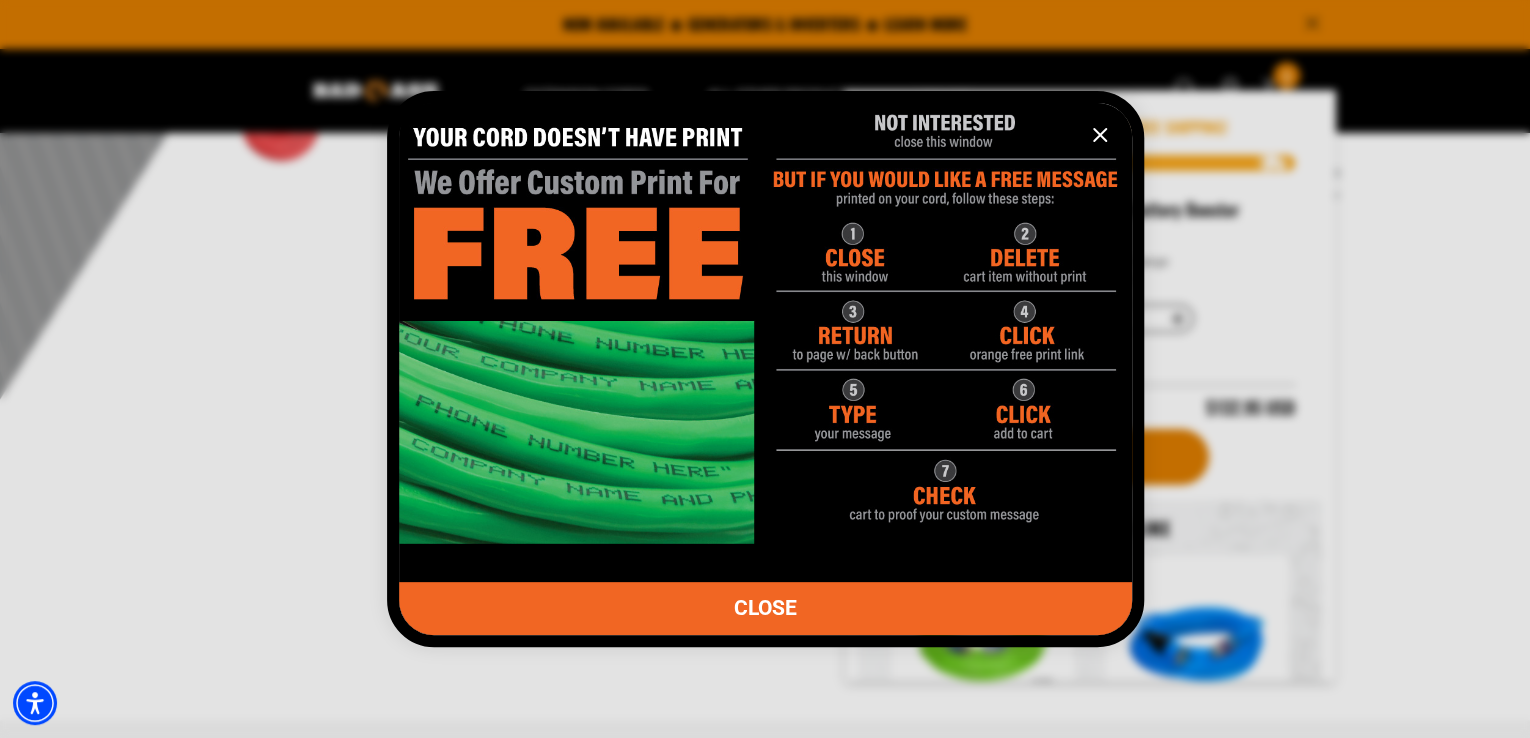 click 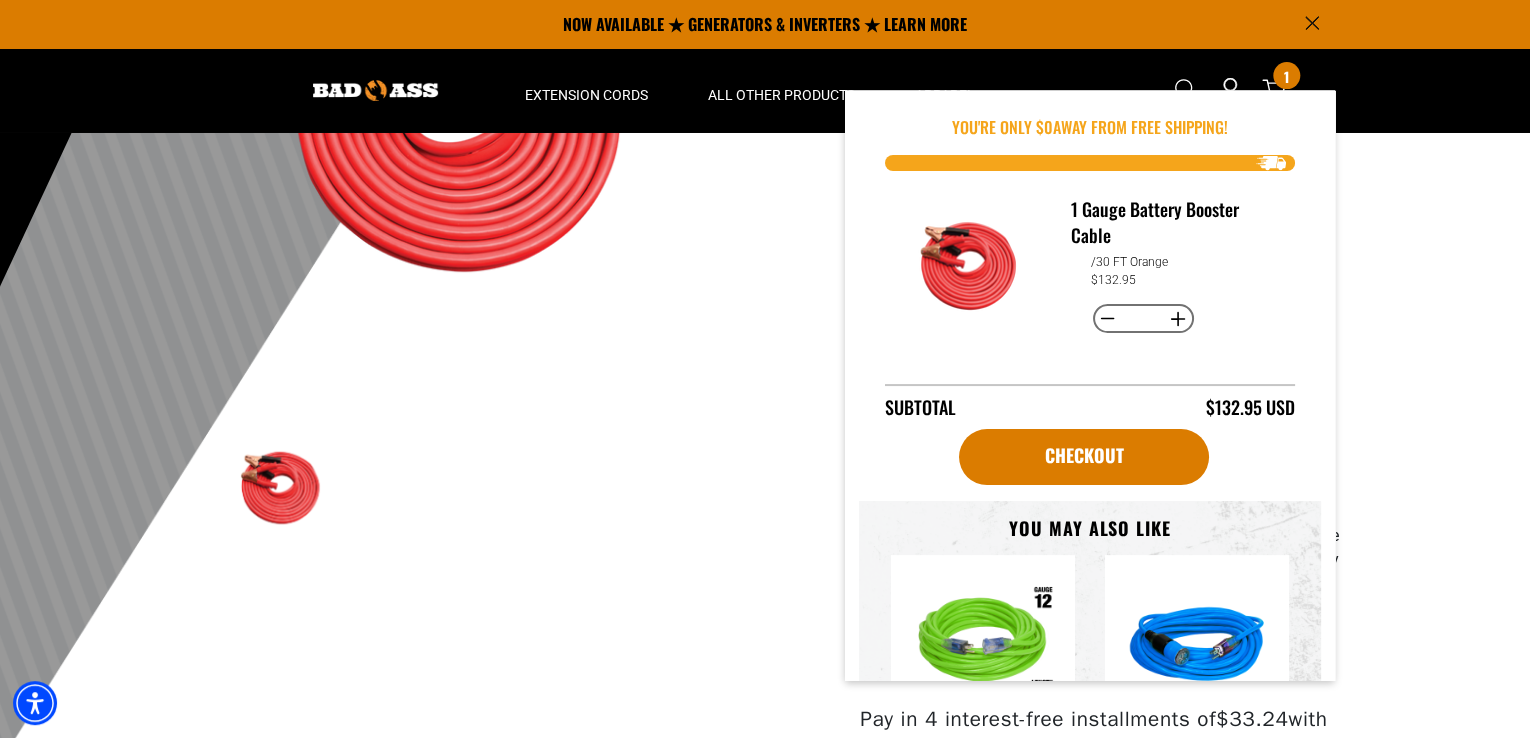 scroll, scrollTop: 0, scrollLeft: 0, axis: both 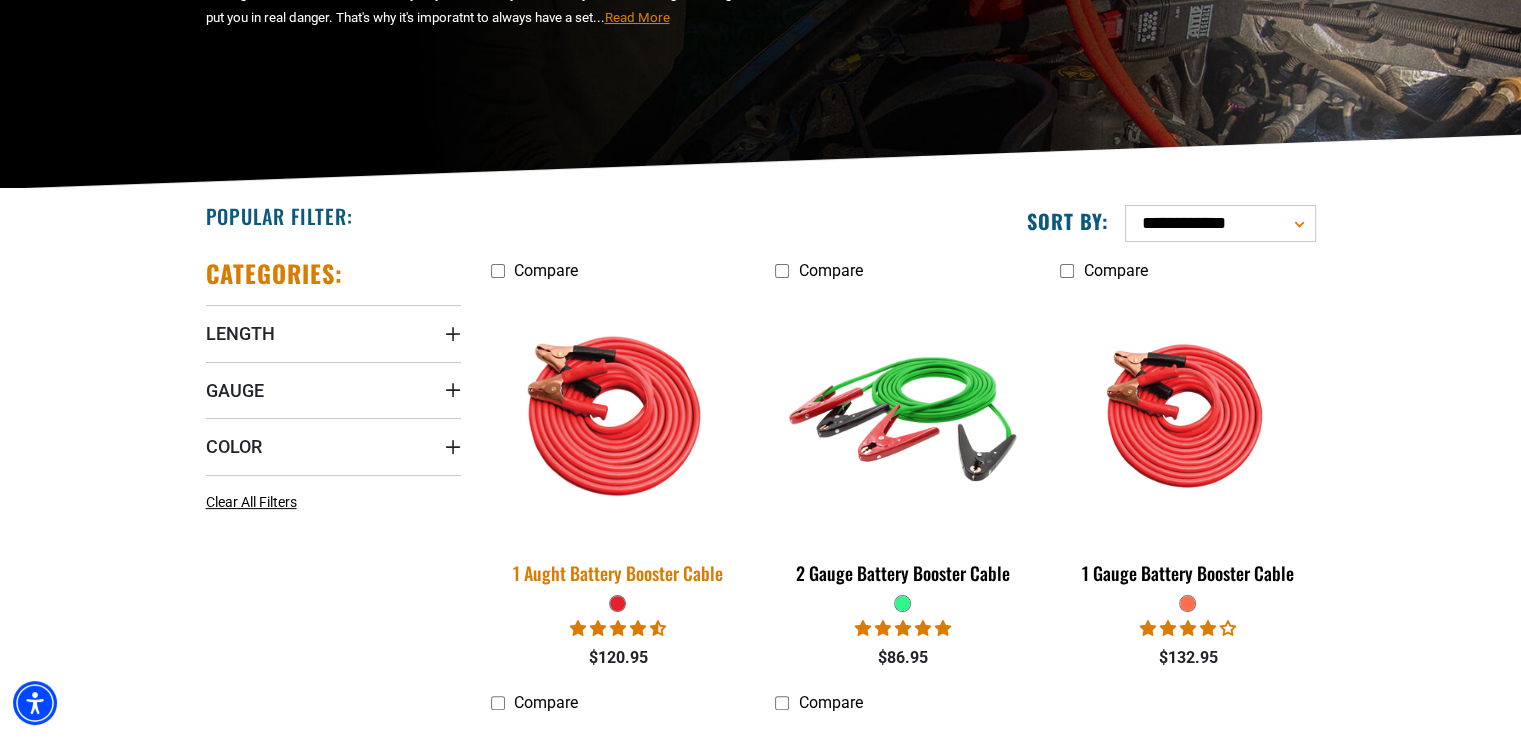 click at bounding box center [618, 415] 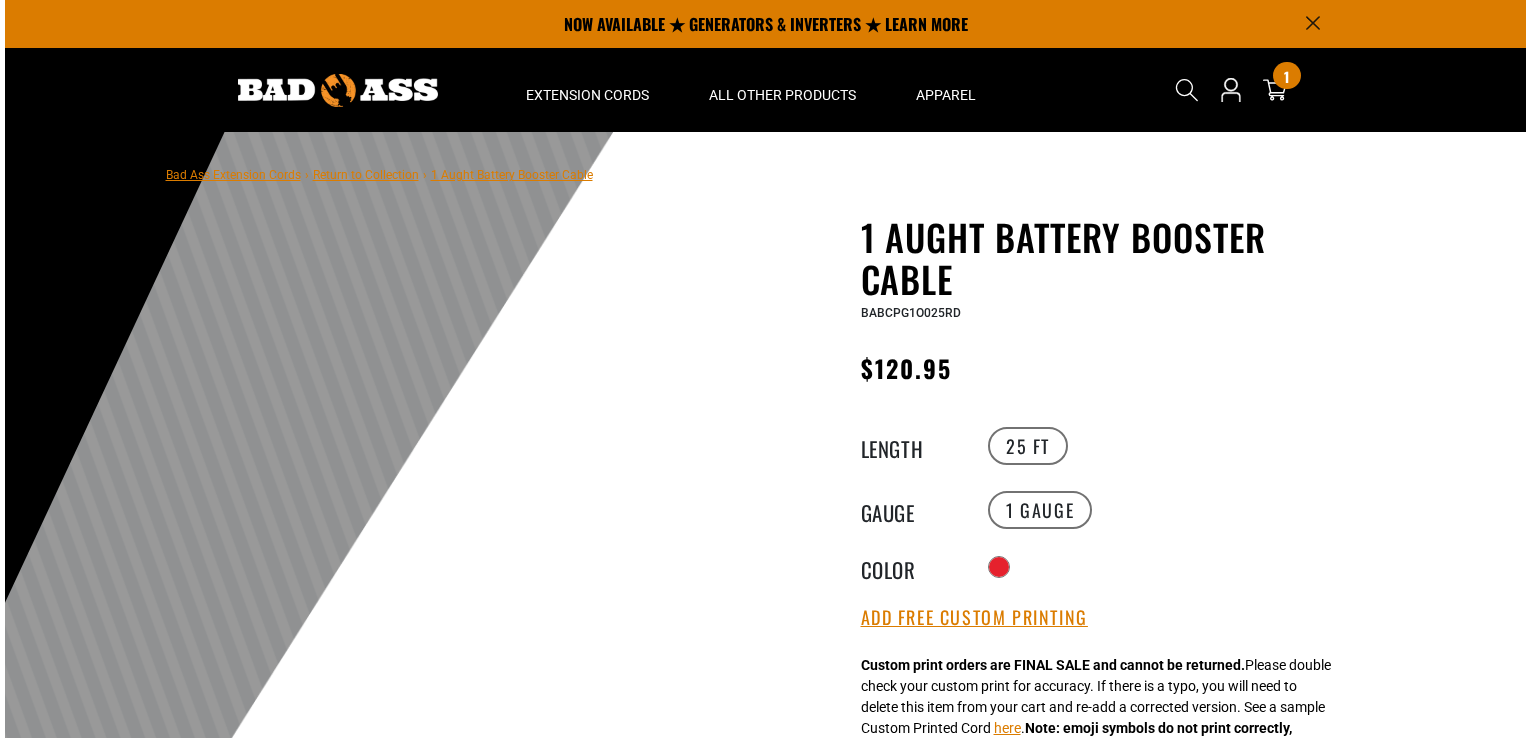 scroll, scrollTop: 0, scrollLeft: 0, axis: both 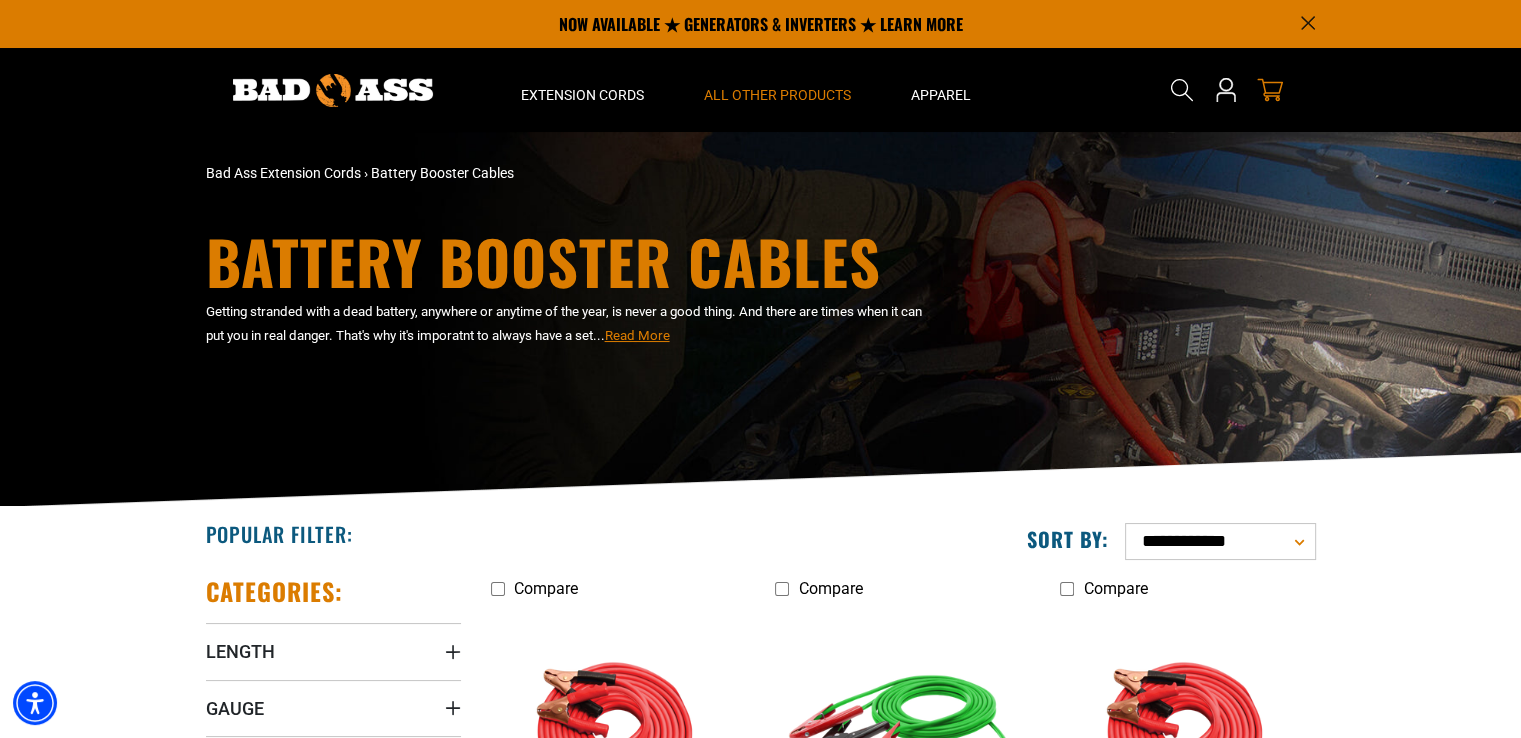 click 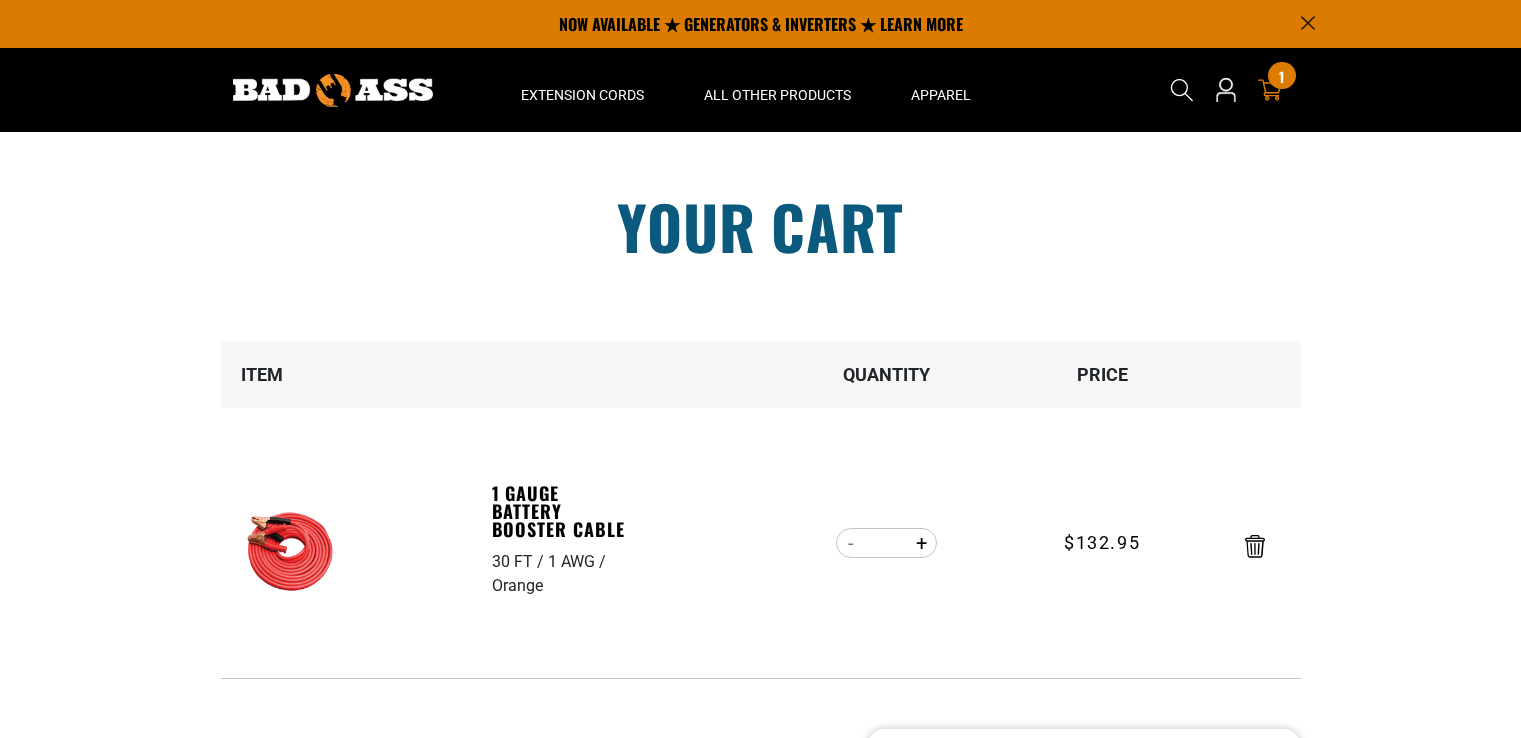 scroll, scrollTop: 0, scrollLeft: 0, axis: both 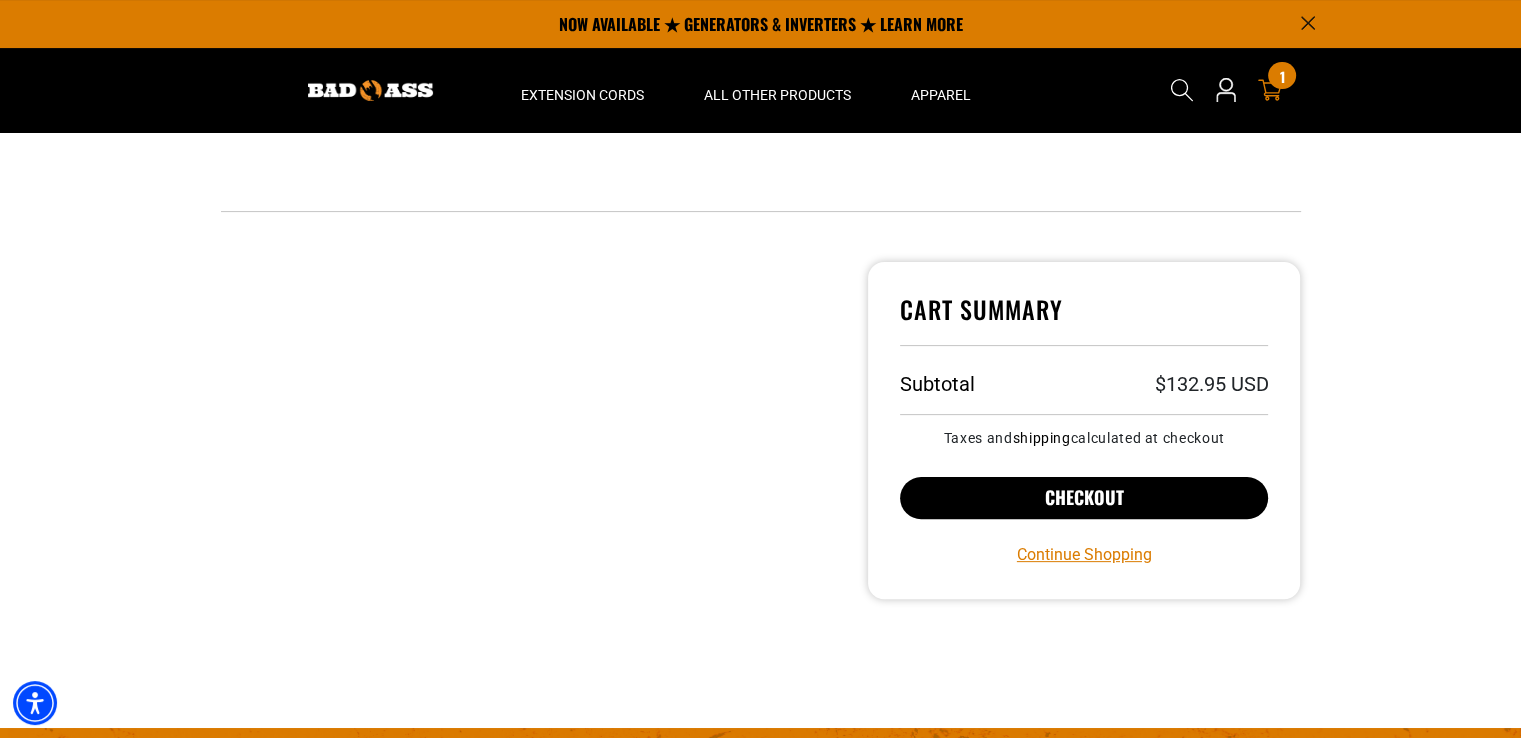 click on "Checkout" at bounding box center [1084, 498] 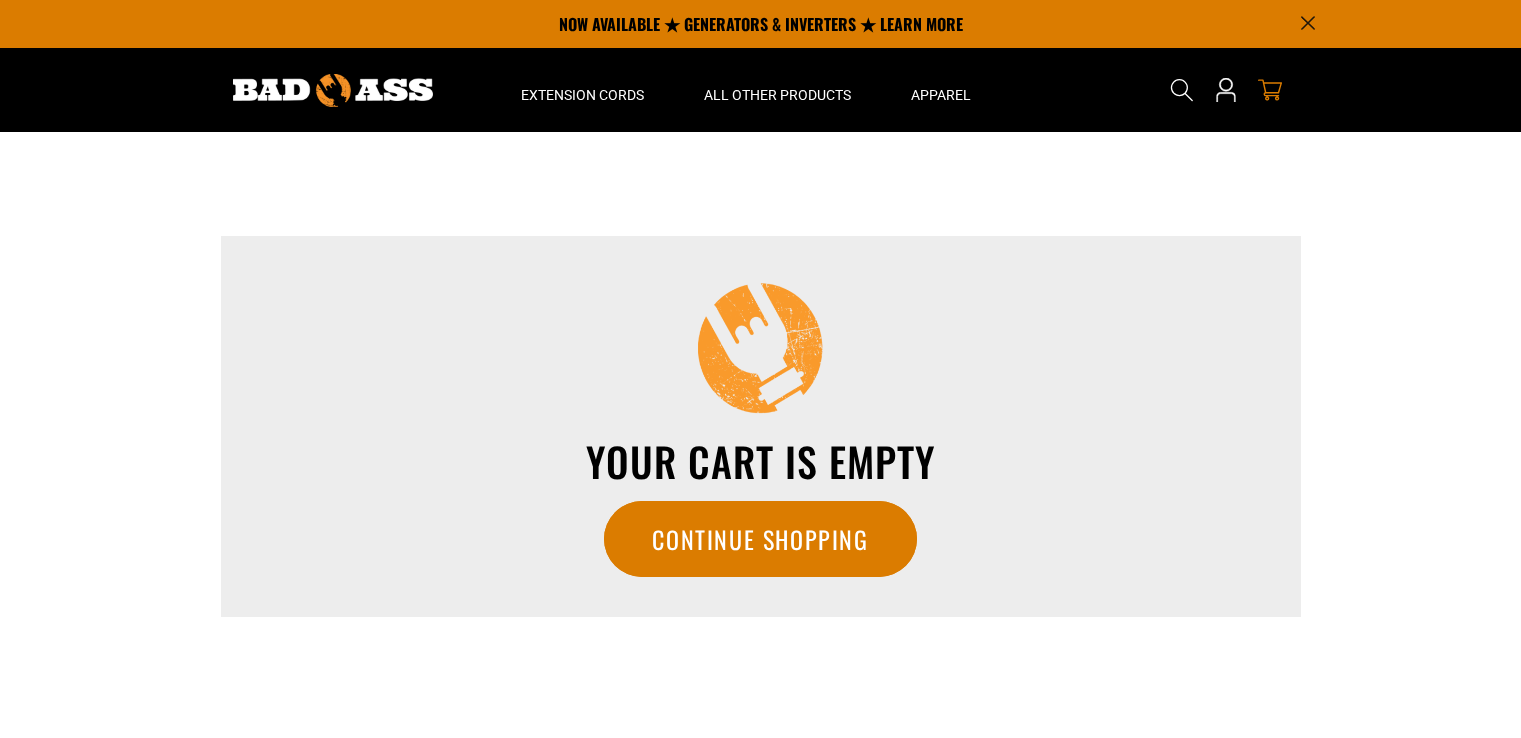 scroll, scrollTop: 467, scrollLeft: 0, axis: vertical 